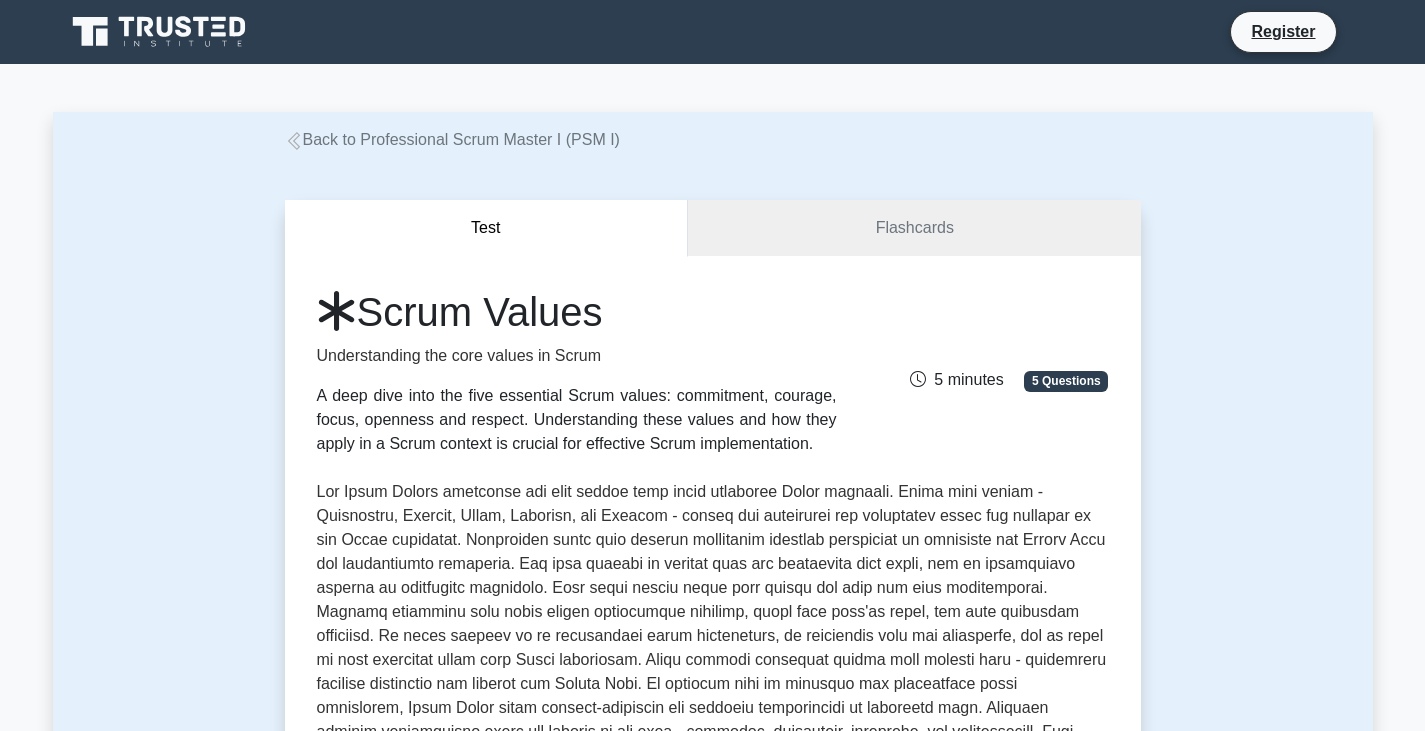 scroll, scrollTop: 0, scrollLeft: 0, axis: both 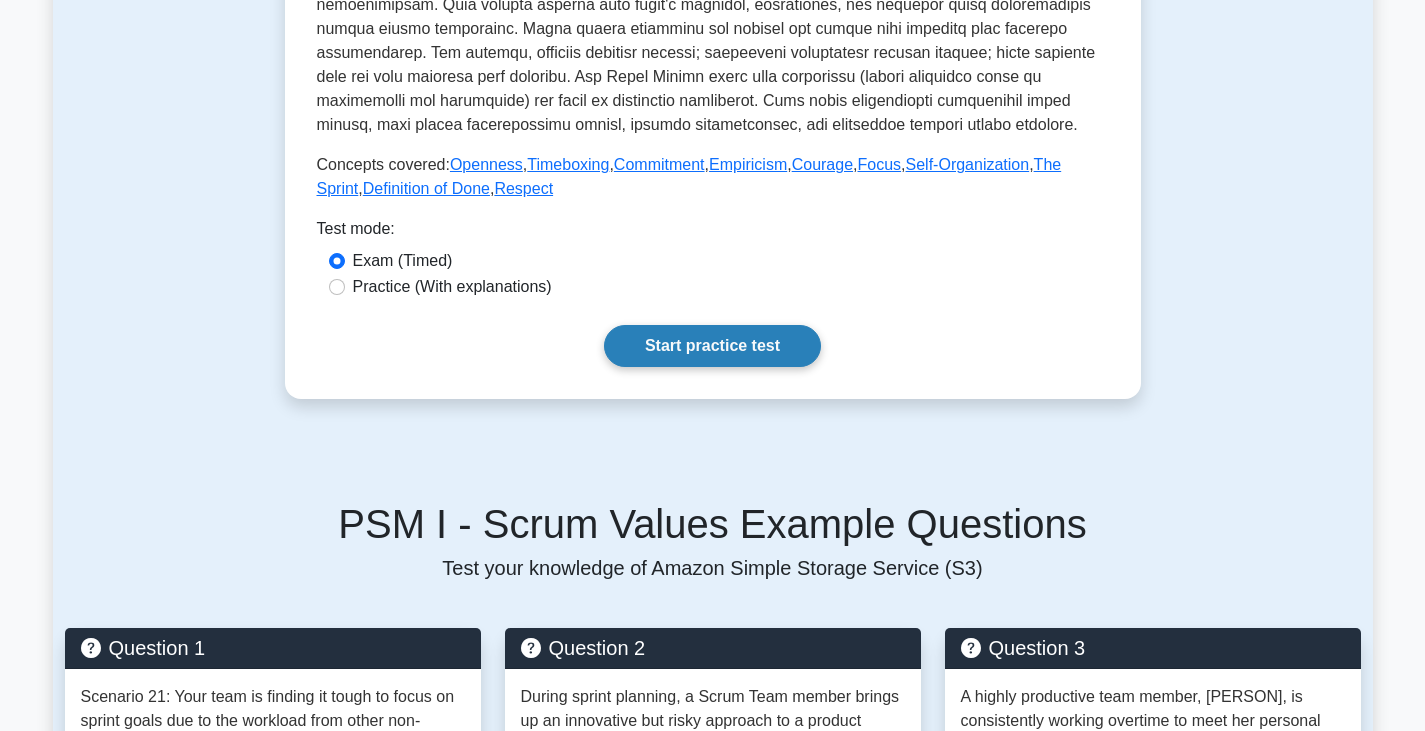 click on "Start practice test" at bounding box center (712, 346) 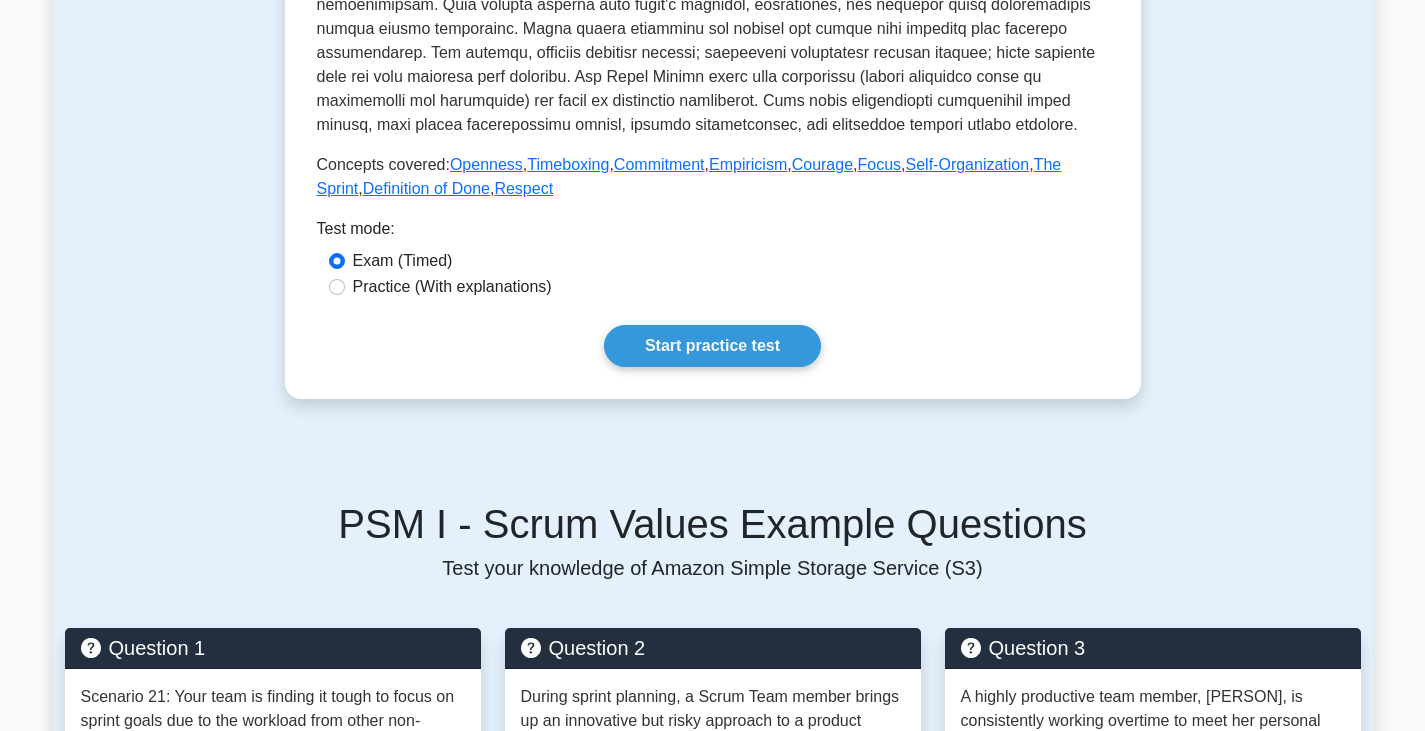 click on "Practice (With explanations)" at bounding box center (452, 287) 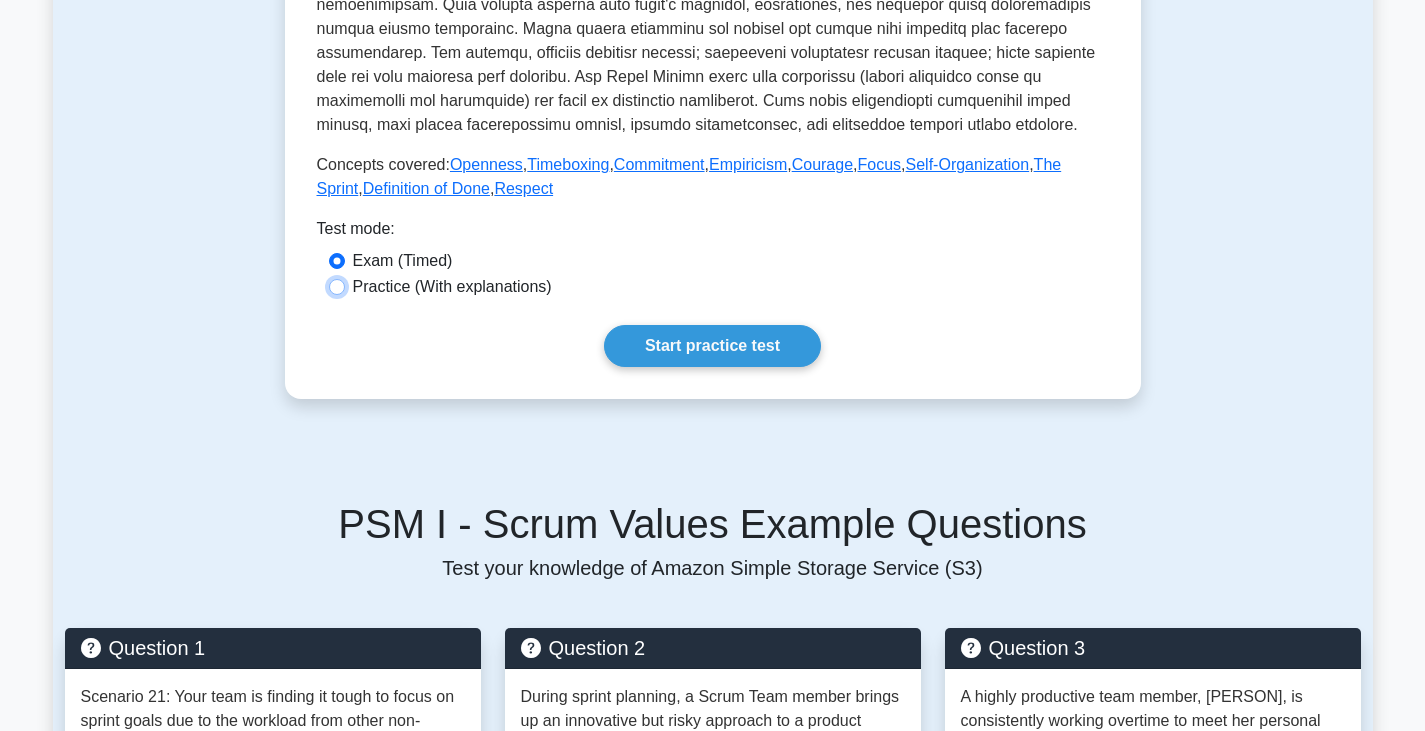 click on "Practice (With explanations)" at bounding box center [337, 287] 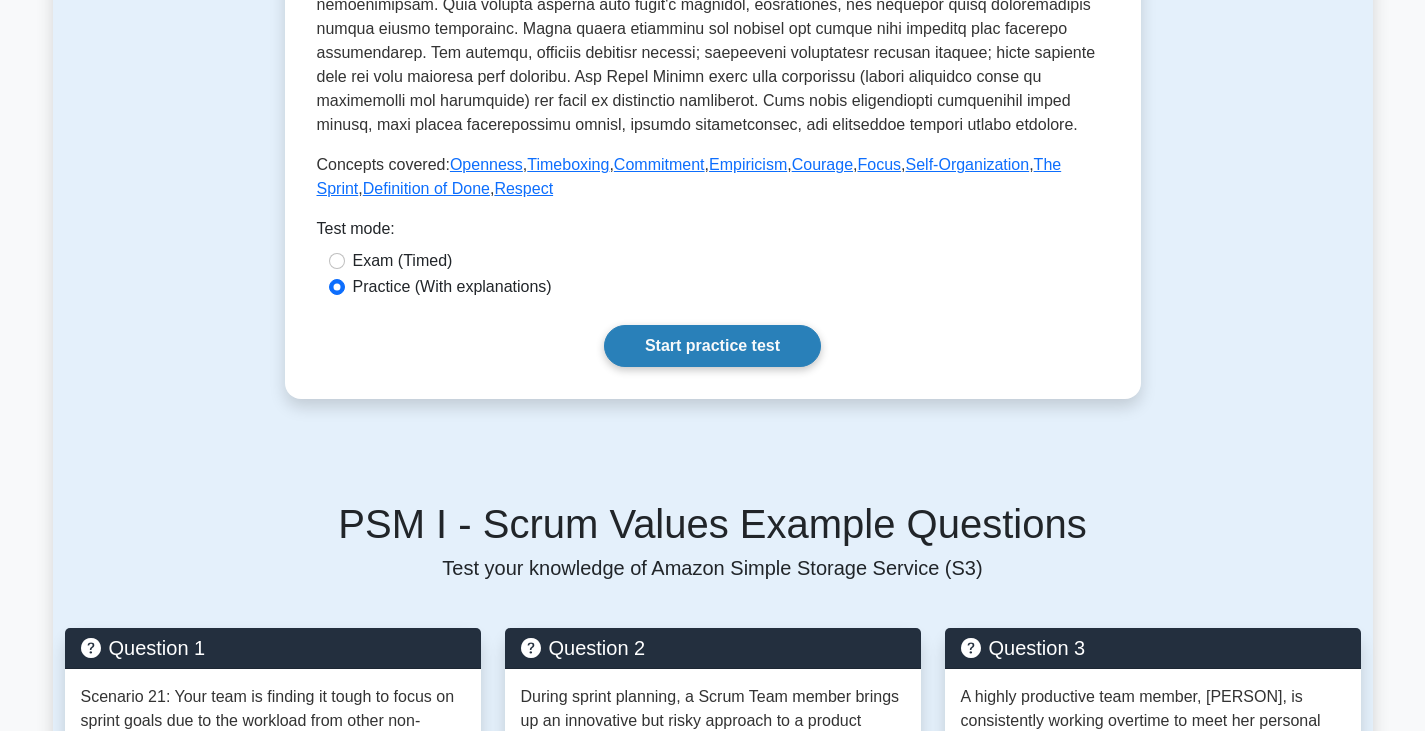 click on "Start practice test" at bounding box center (712, 346) 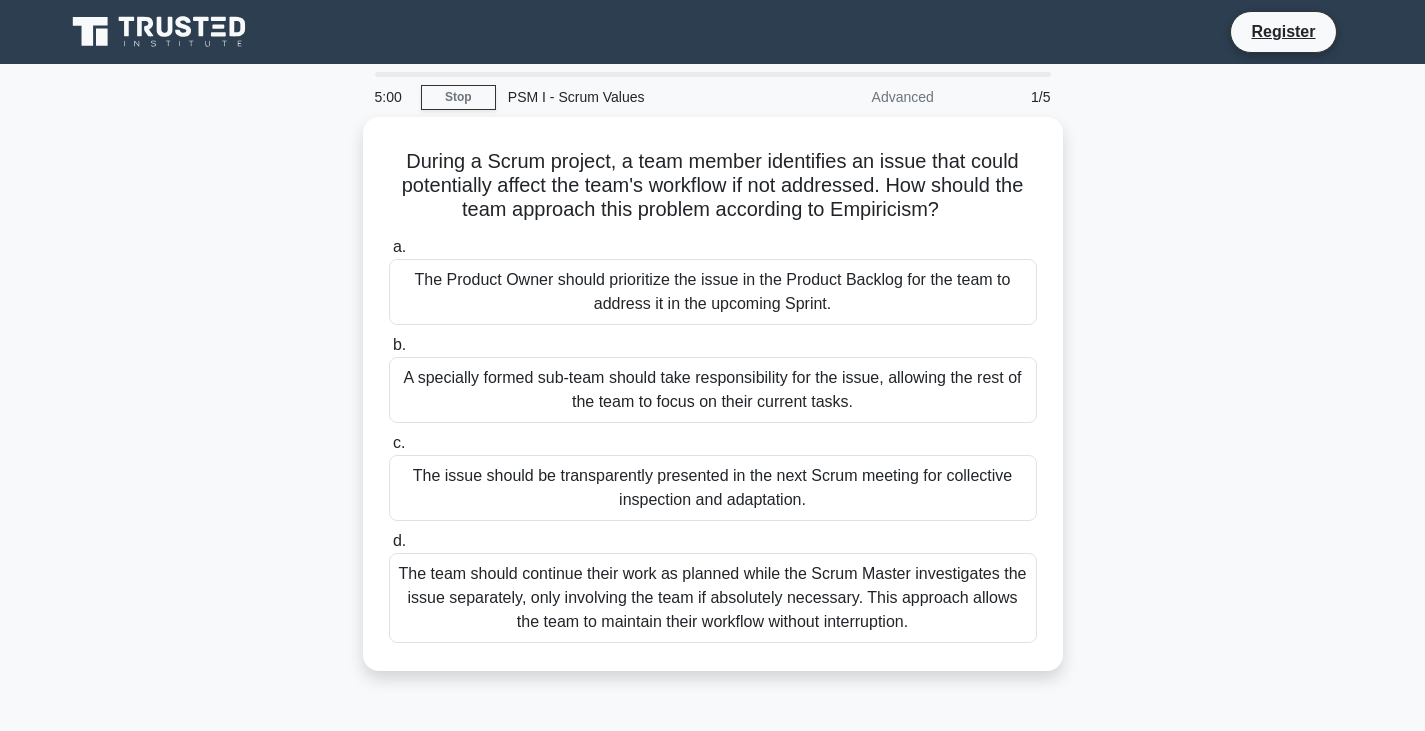 scroll, scrollTop: 0, scrollLeft: 0, axis: both 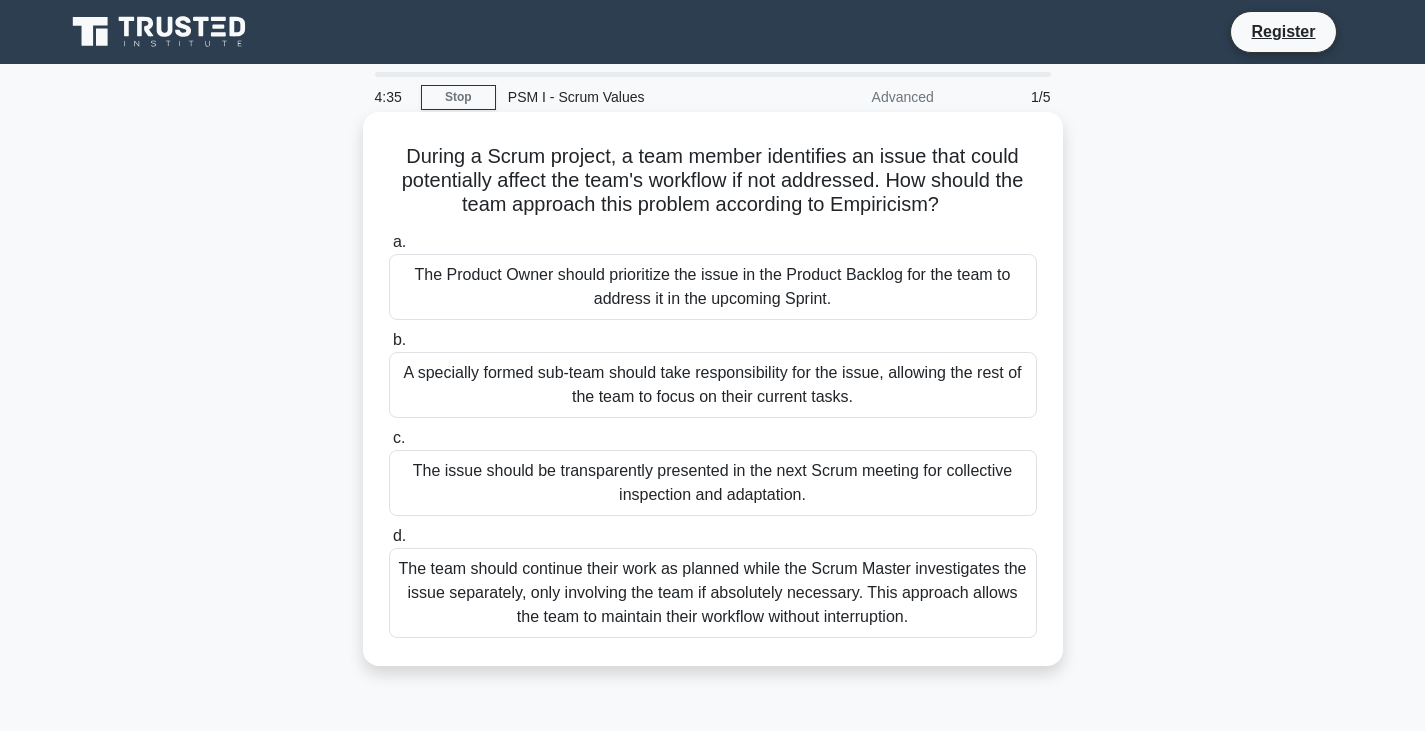click on "The Product Owner should prioritize the issue in the Product Backlog for the team to address it in the upcoming Sprint." at bounding box center [713, 287] 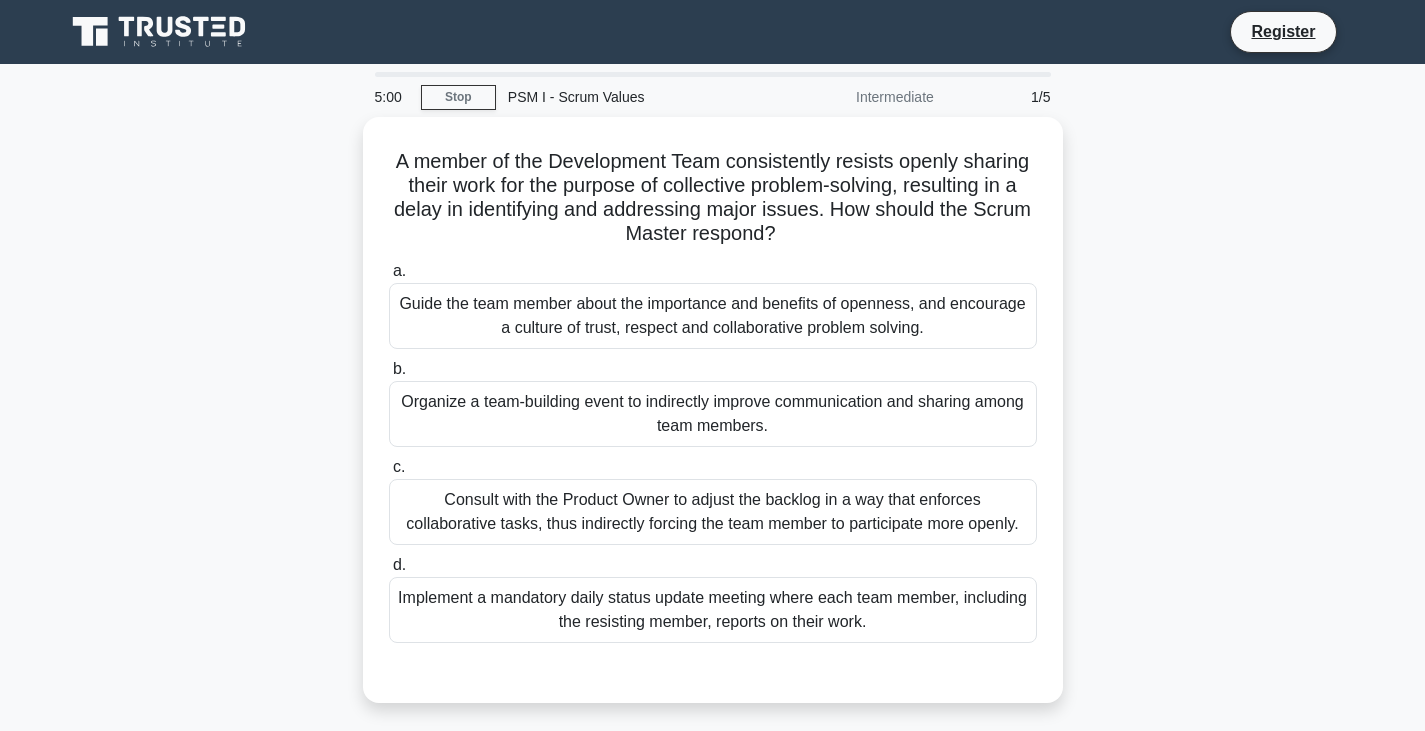 scroll, scrollTop: 0, scrollLeft: 0, axis: both 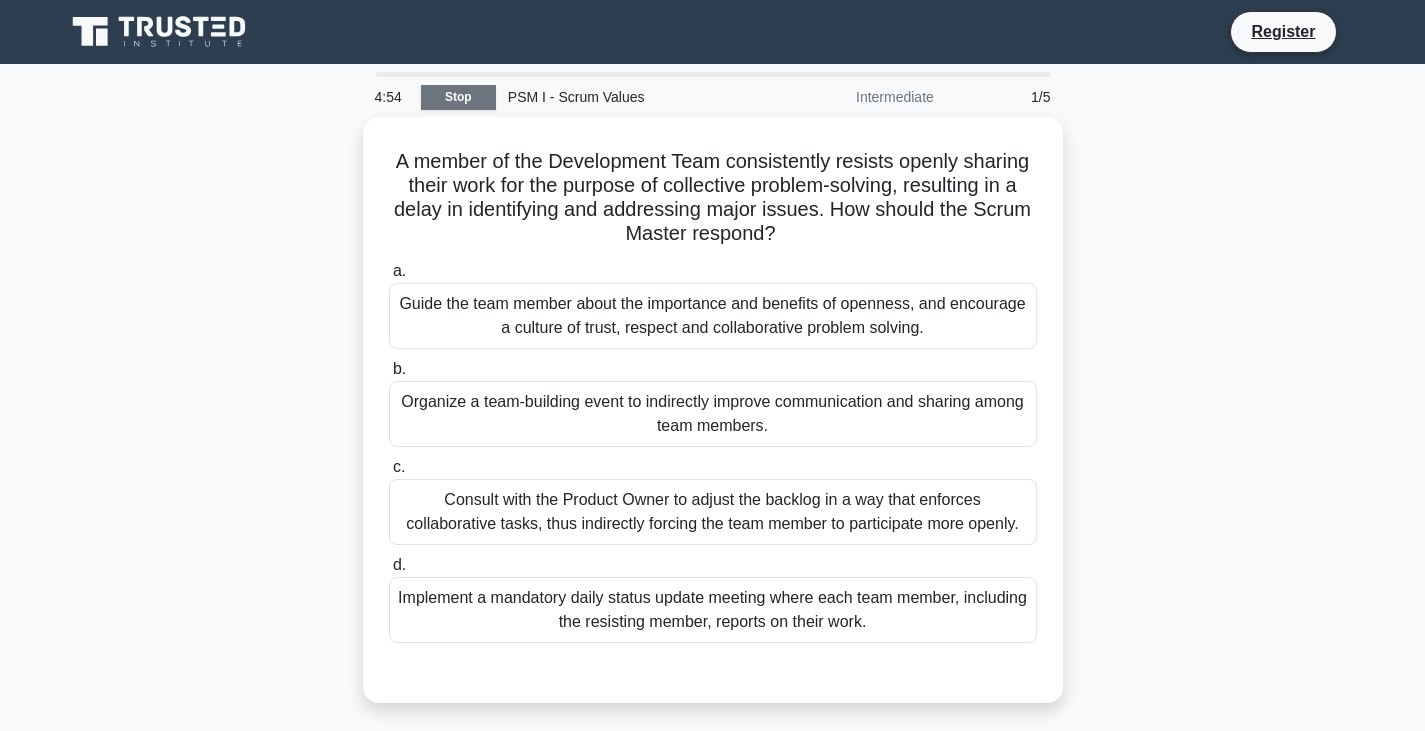 click on "Stop" at bounding box center (458, 97) 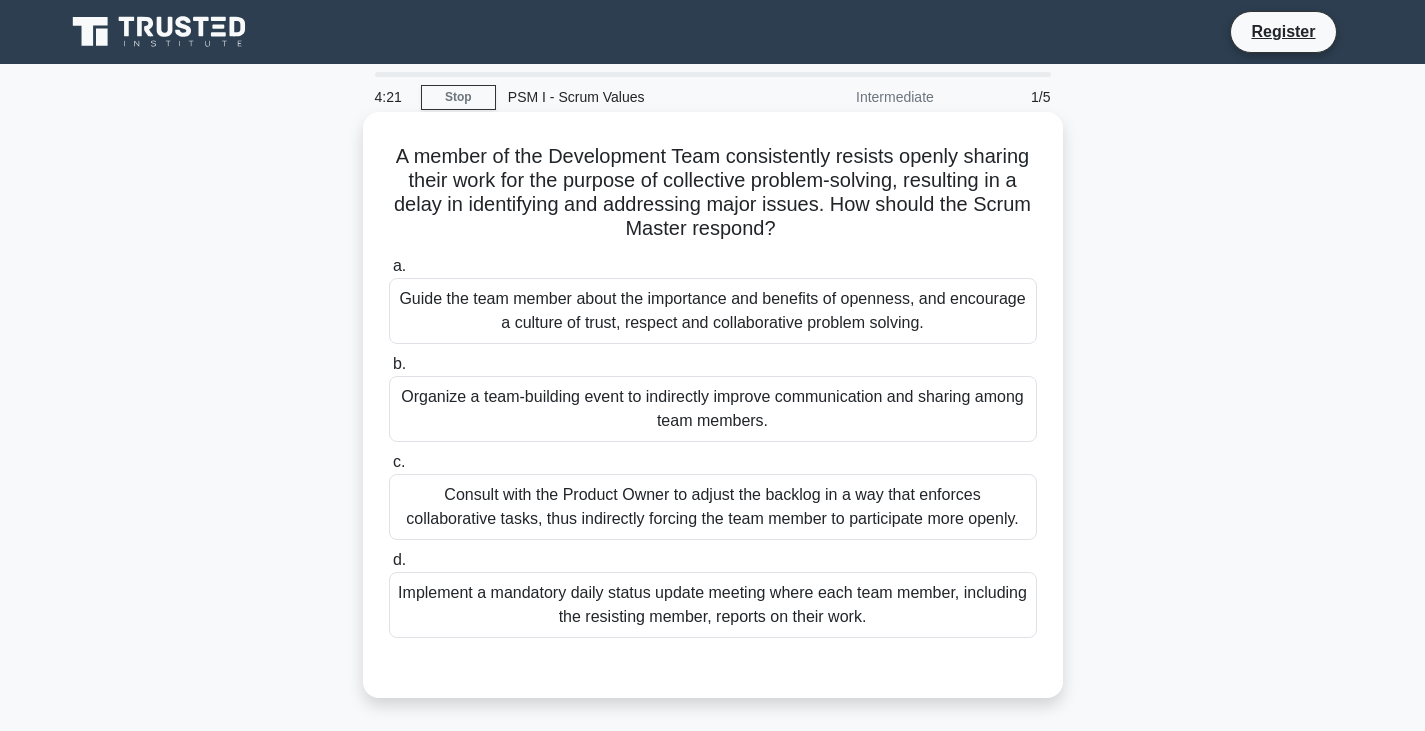 click on "Guide the team member about the importance and benefits of openness, and encourage a culture of trust, respect and collaborative problem solving." at bounding box center (713, 311) 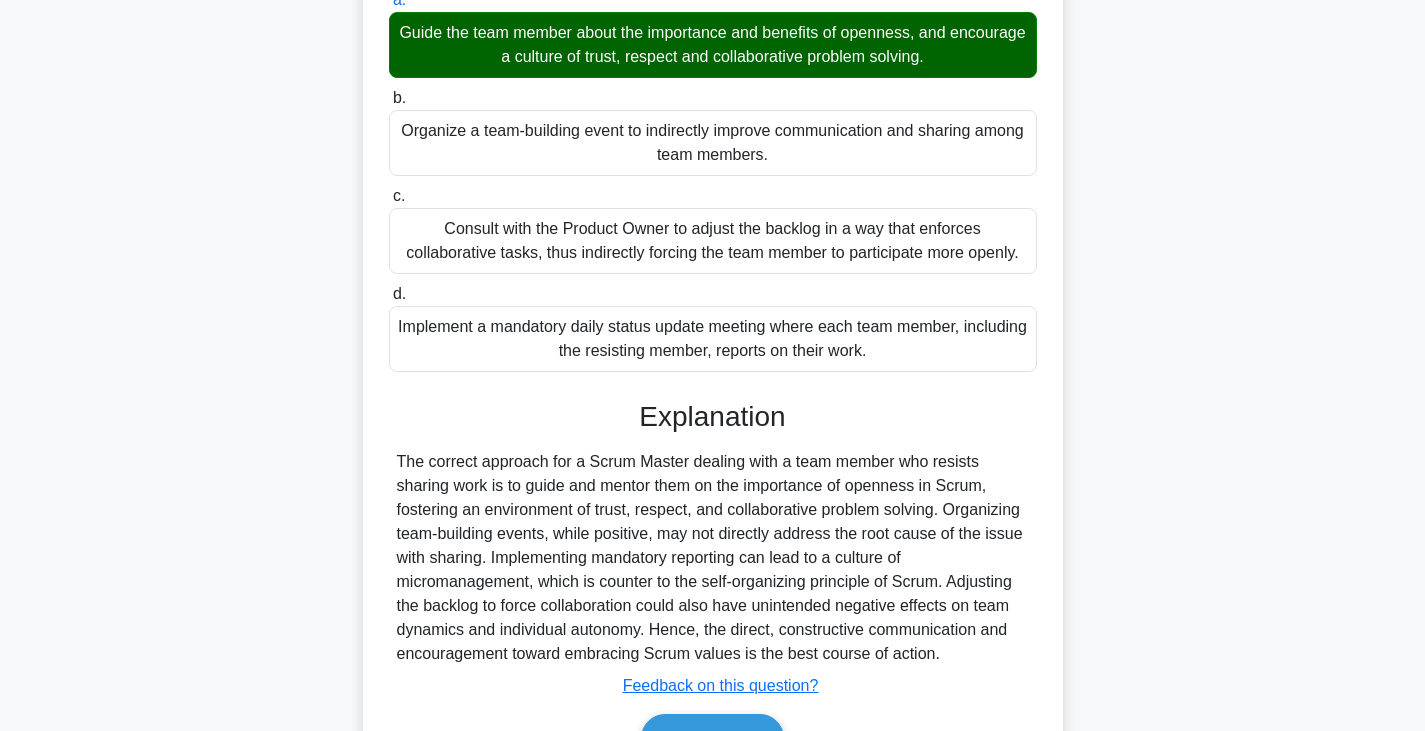 scroll, scrollTop: 0, scrollLeft: 0, axis: both 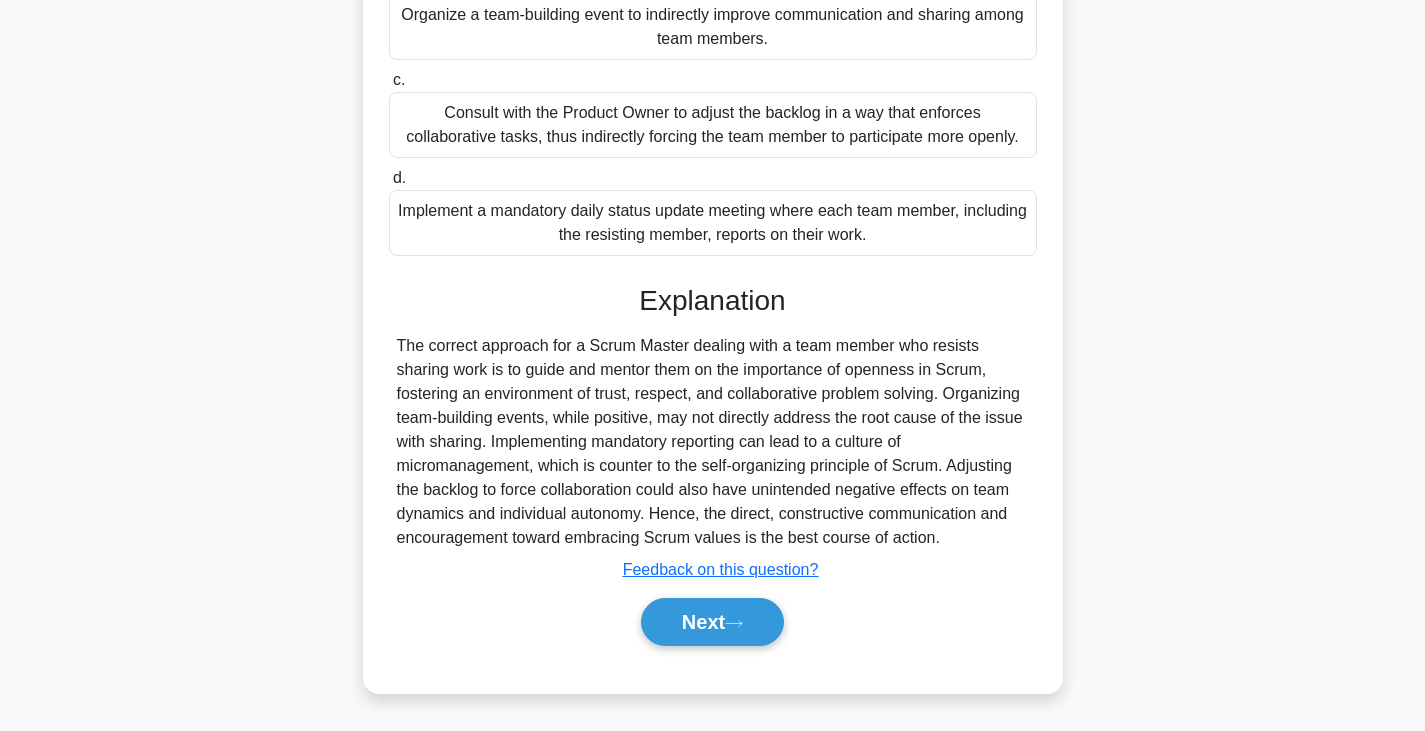 click on "Next" at bounding box center [713, 622] 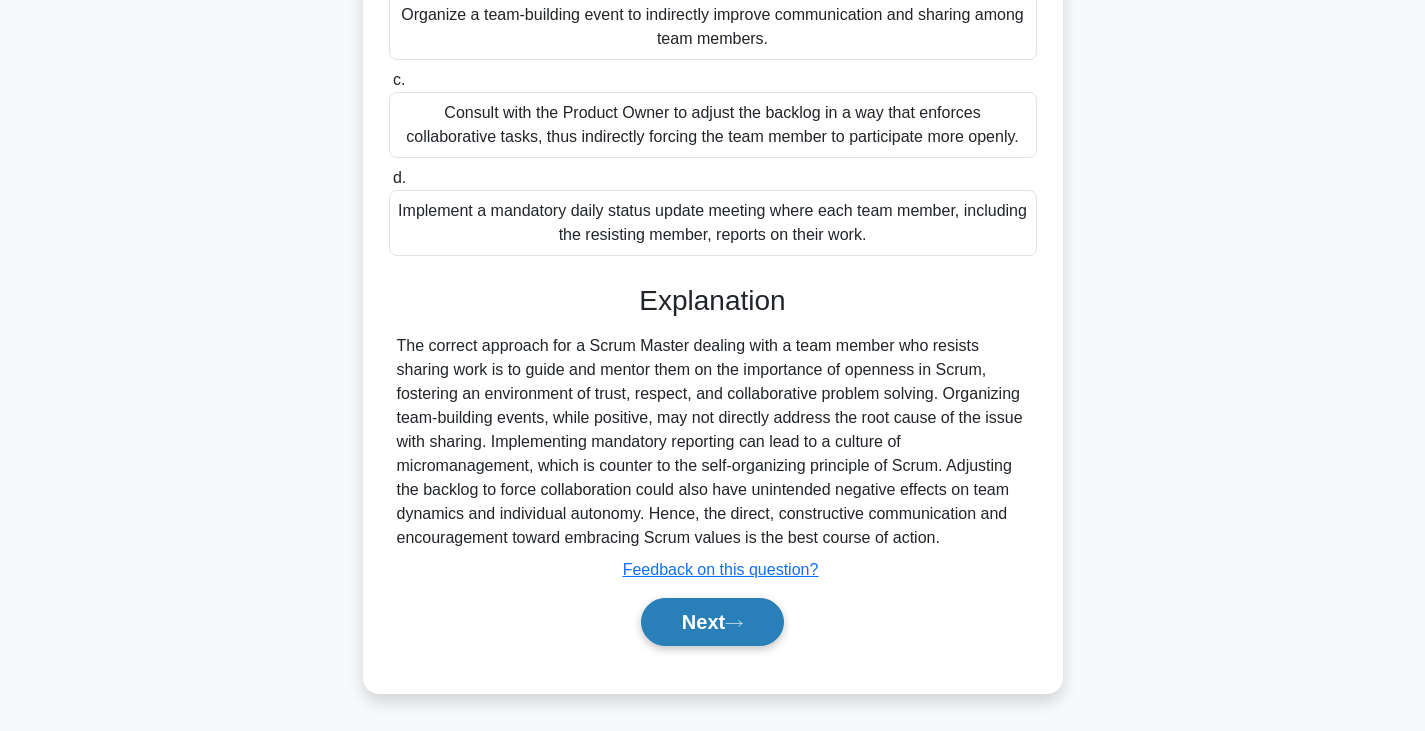click on "Next" at bounding box center [712, 622] 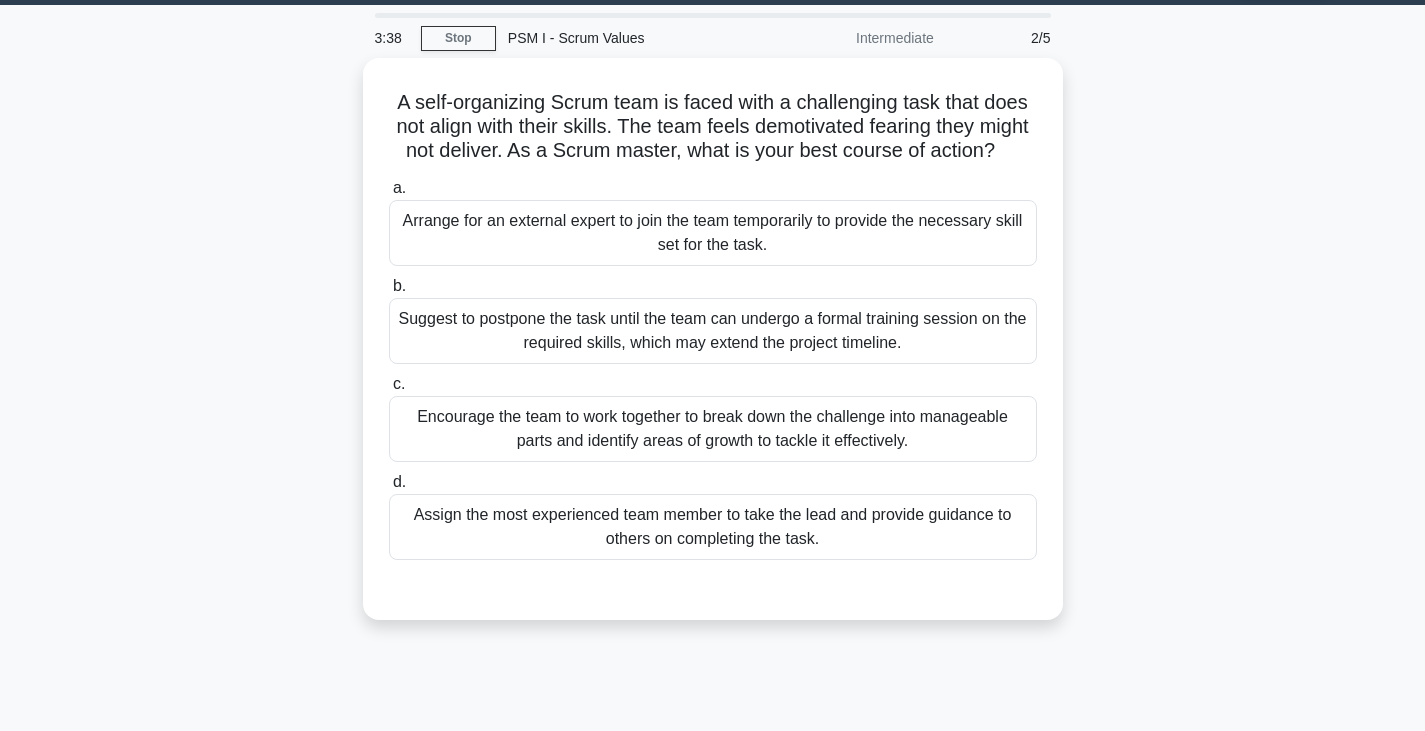 scroll, scrollTop: 54, scrollLeft: 0, axis: vertical 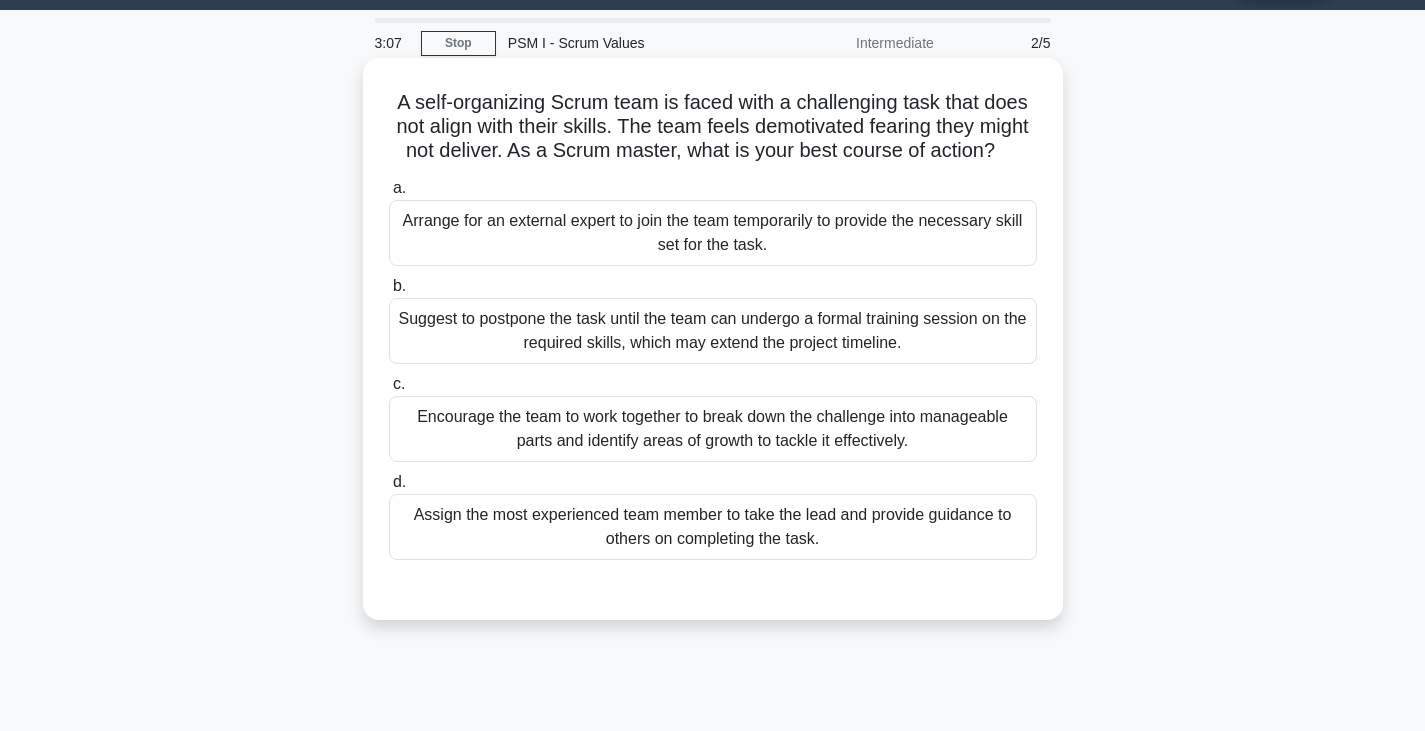 click on "Encourage the team to work together to break down the challenge into manageable parts and identify areas of growth to tackle it effectively." at bounding box center (713, 429) 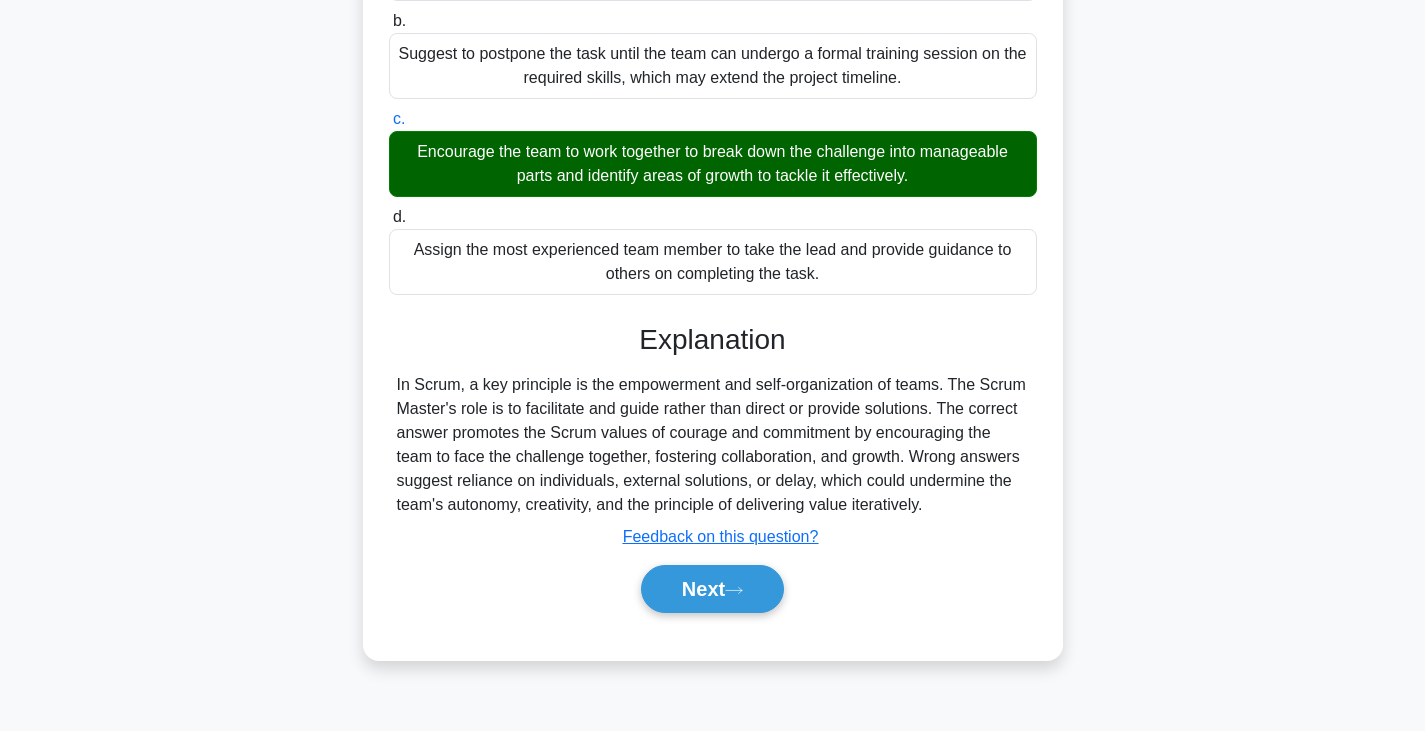 scroll, scrollTop: 349, scrollLeft: 0, axis: vertical 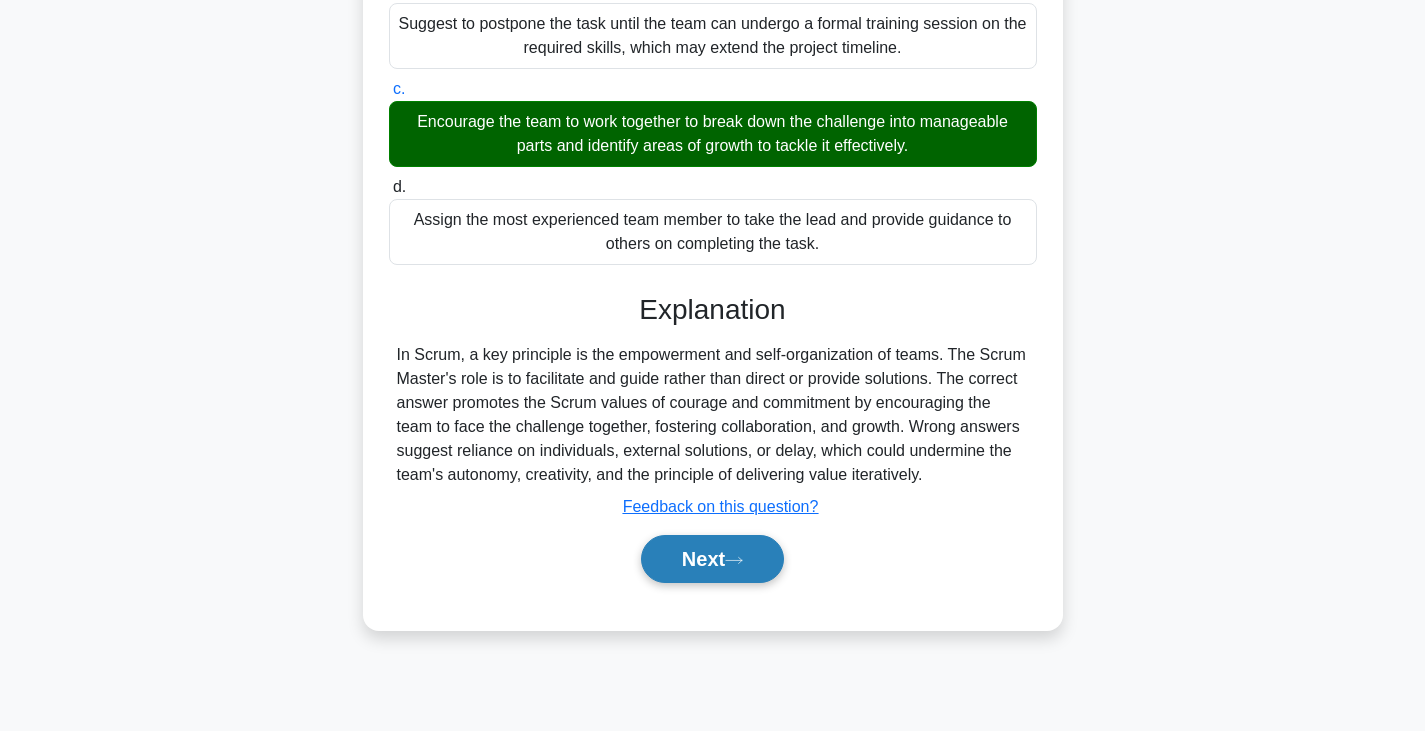 click on "Next" at bounding box center (712, 559) 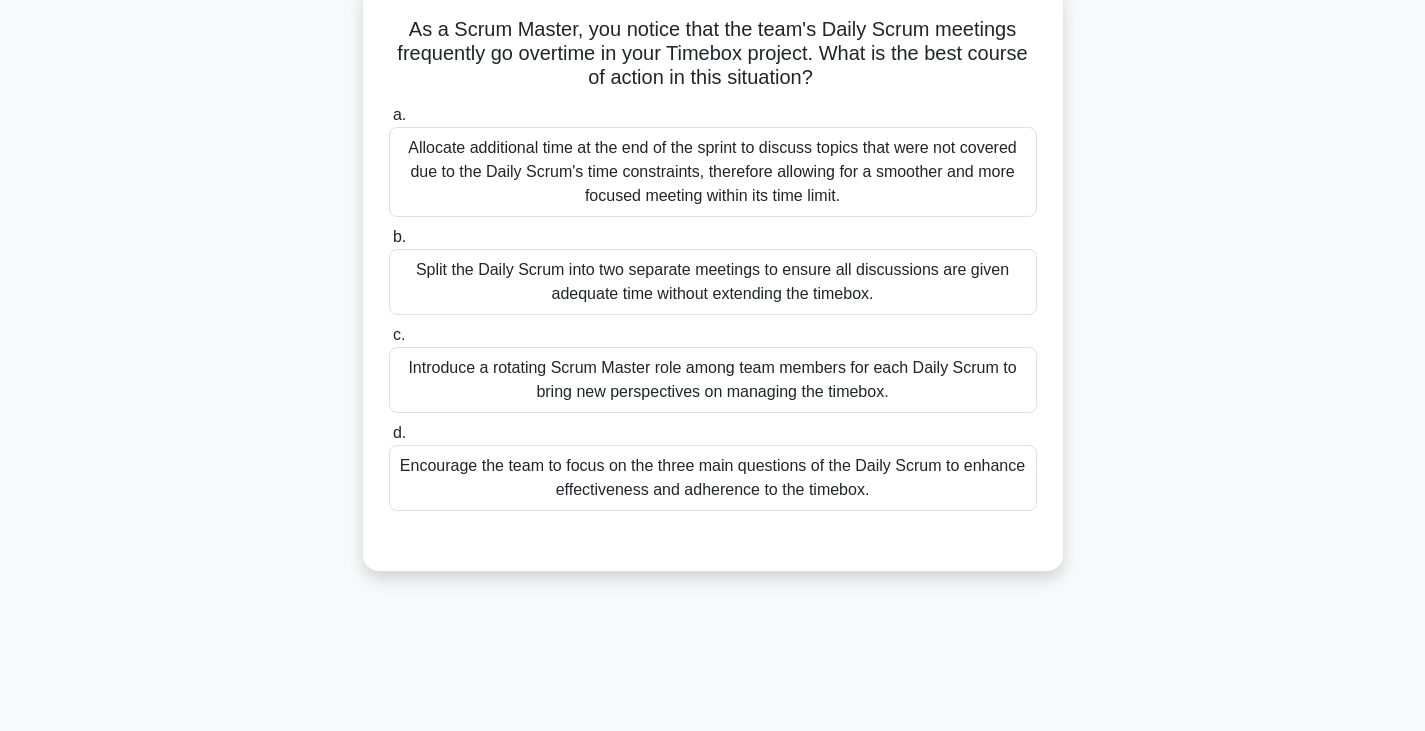 scroll, scrollTop: 129, scrollLeft: 0, axis: vertical 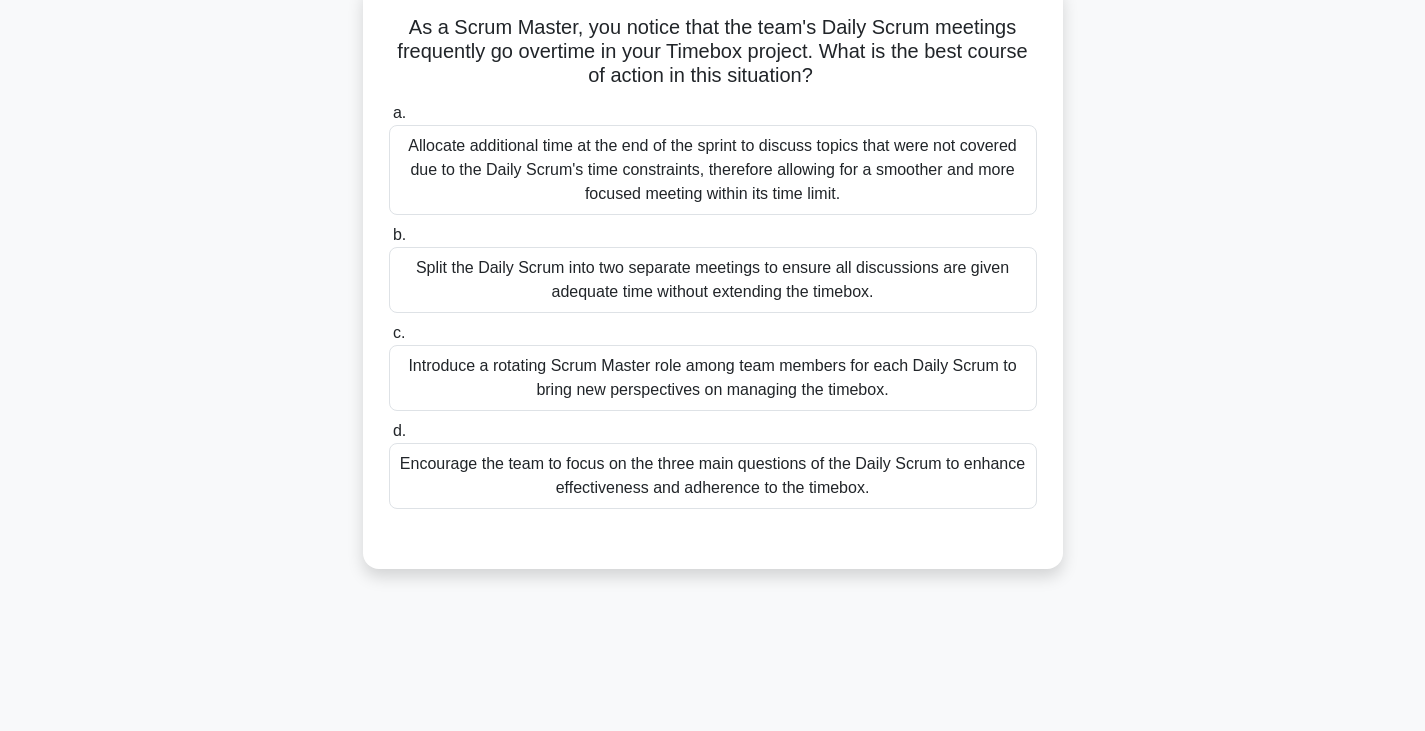 click on "Encourage the team to focus on the three main questions of the Daily Scrum to enhance effectiveness and adherence to the timebox." at bounding box center [713, 476] 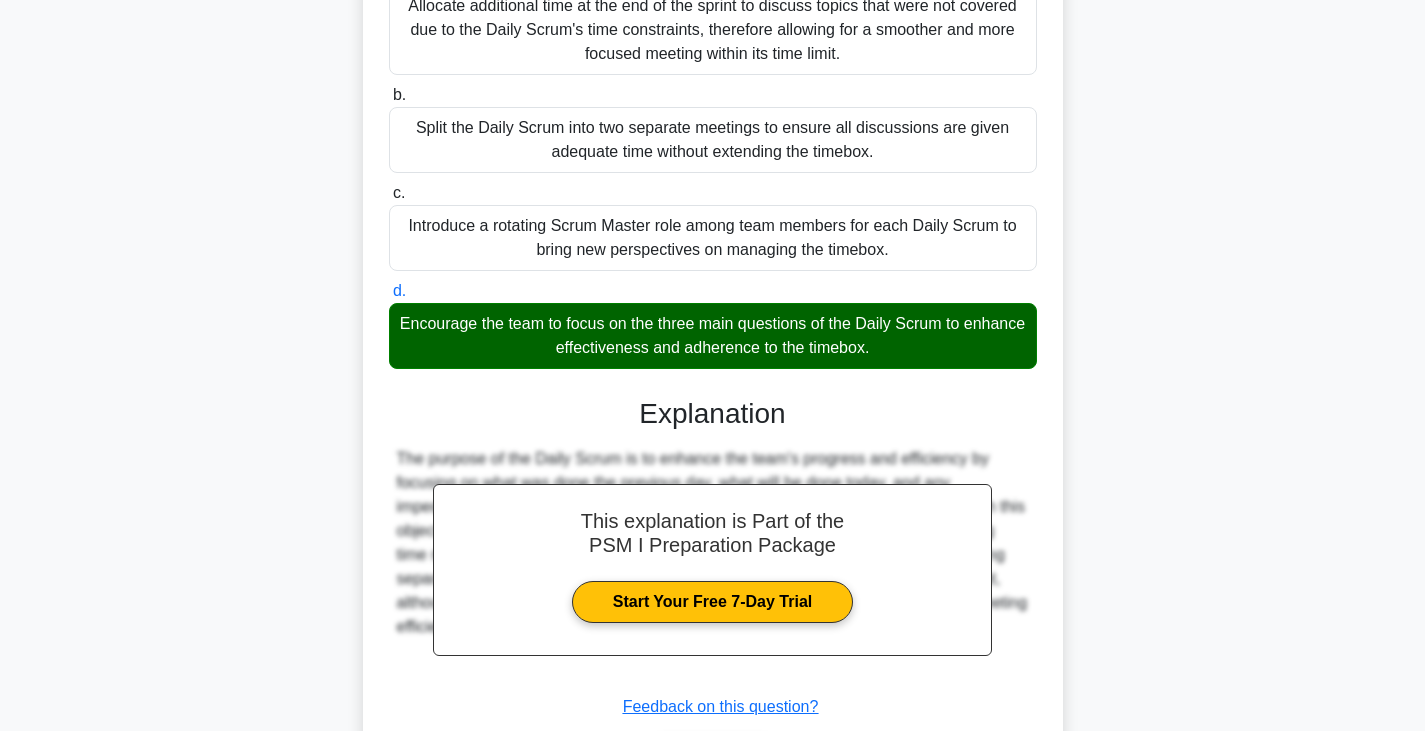 scroll, scrollTop: 279, scrollLeft: 0, axis: vertical 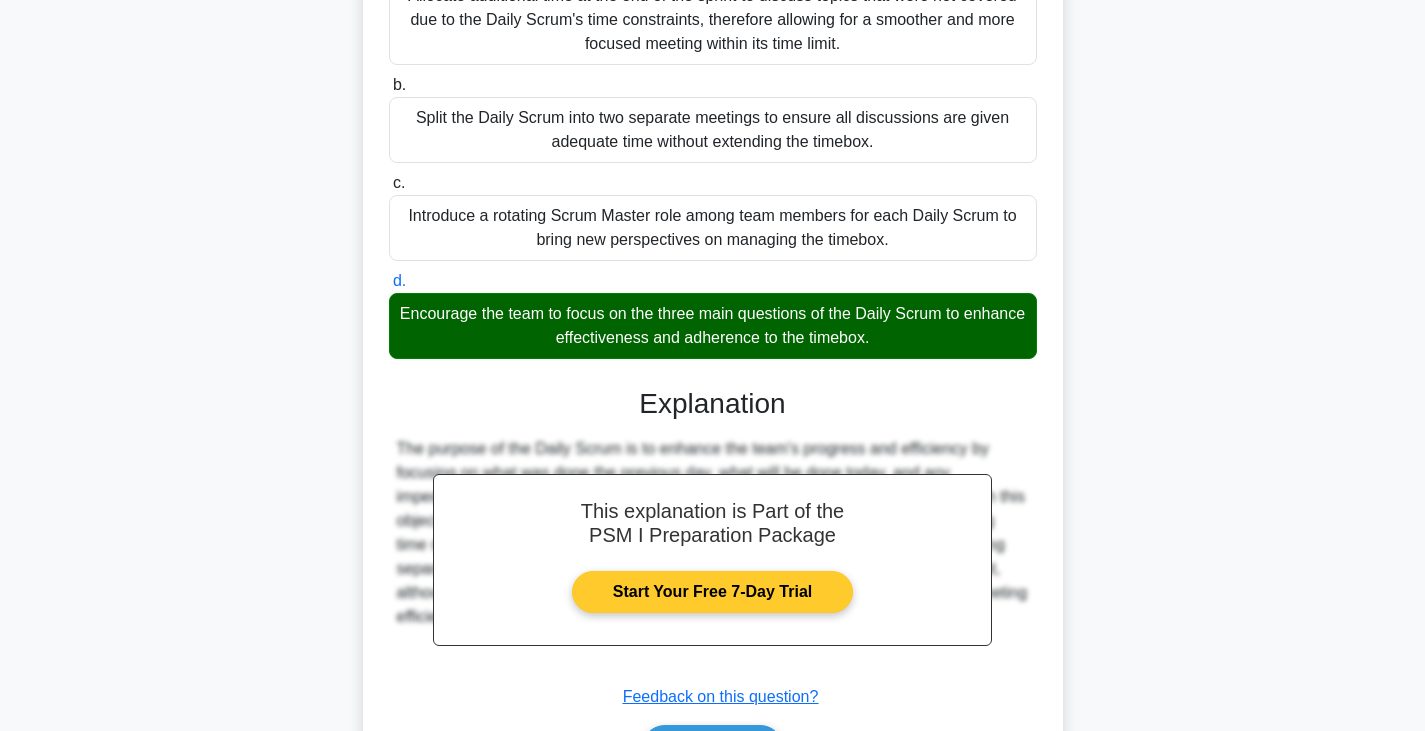 click on "Start Your Free 7-Day Trial" at bounding box center [712, 592] 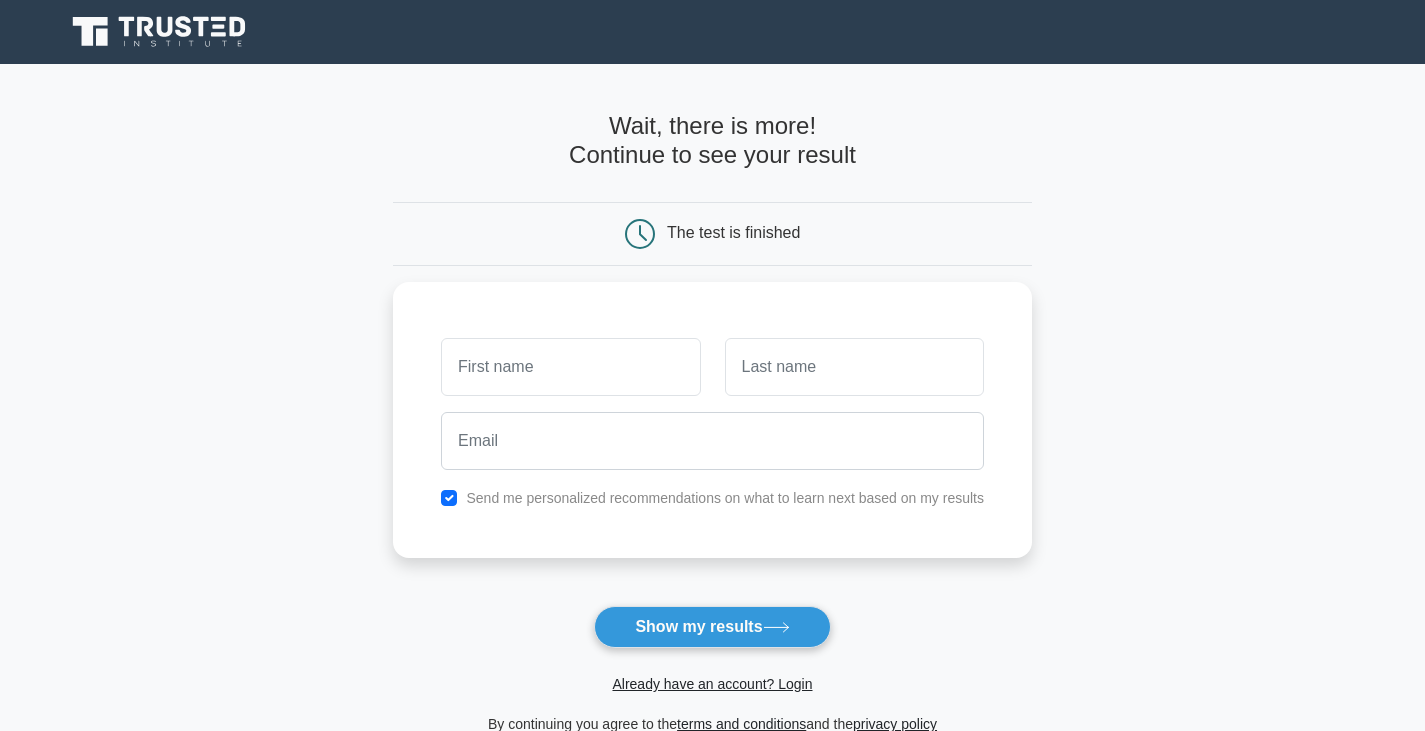 scroll, scrollTop: 0, scrollLeft: 0, axis: both 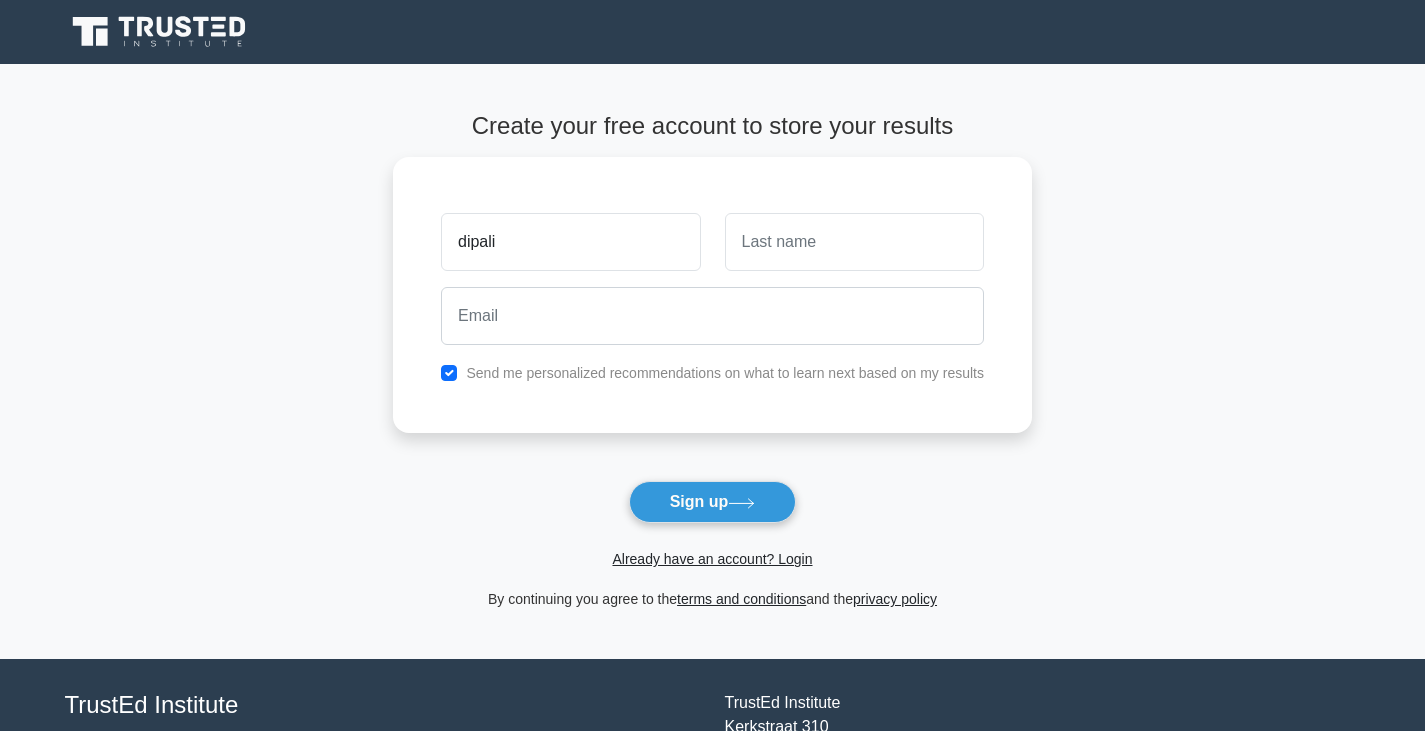 type on "dipali" 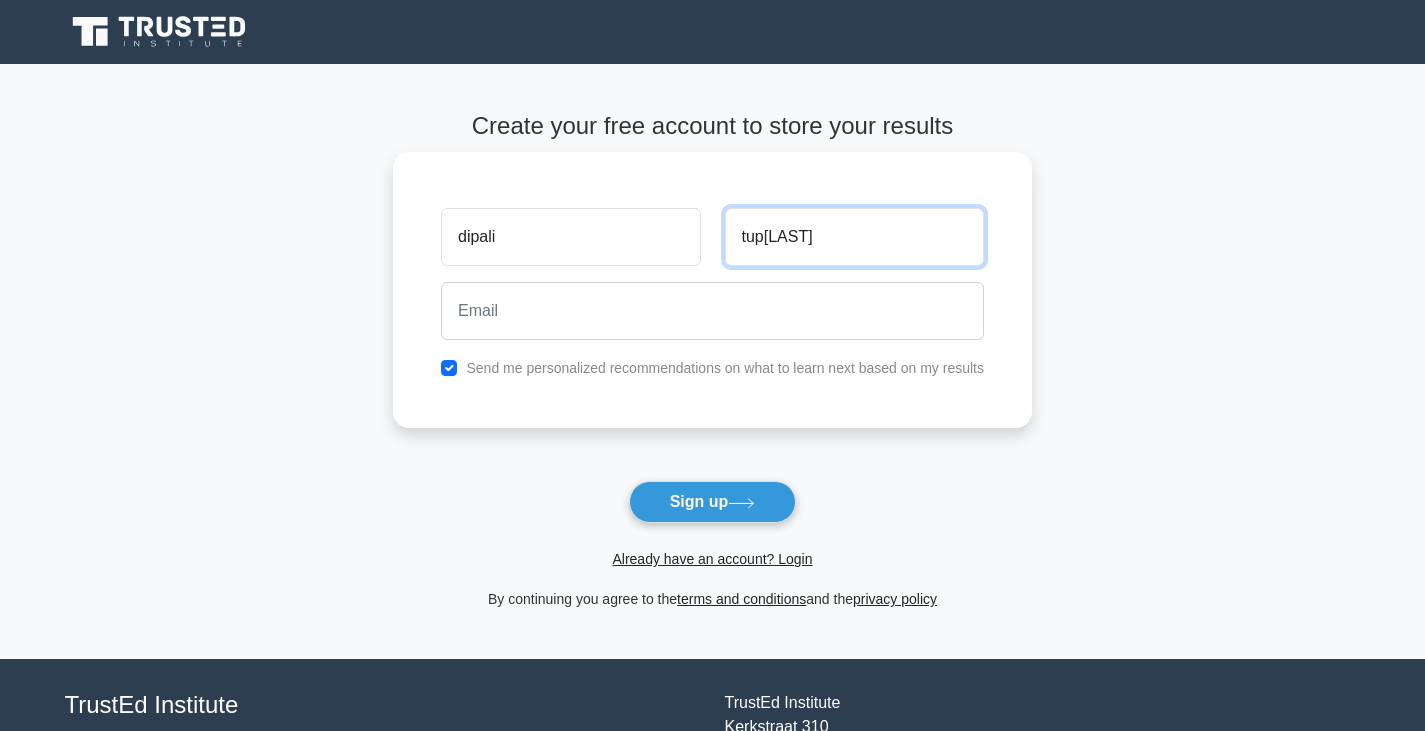 type on "tup[LAST]" 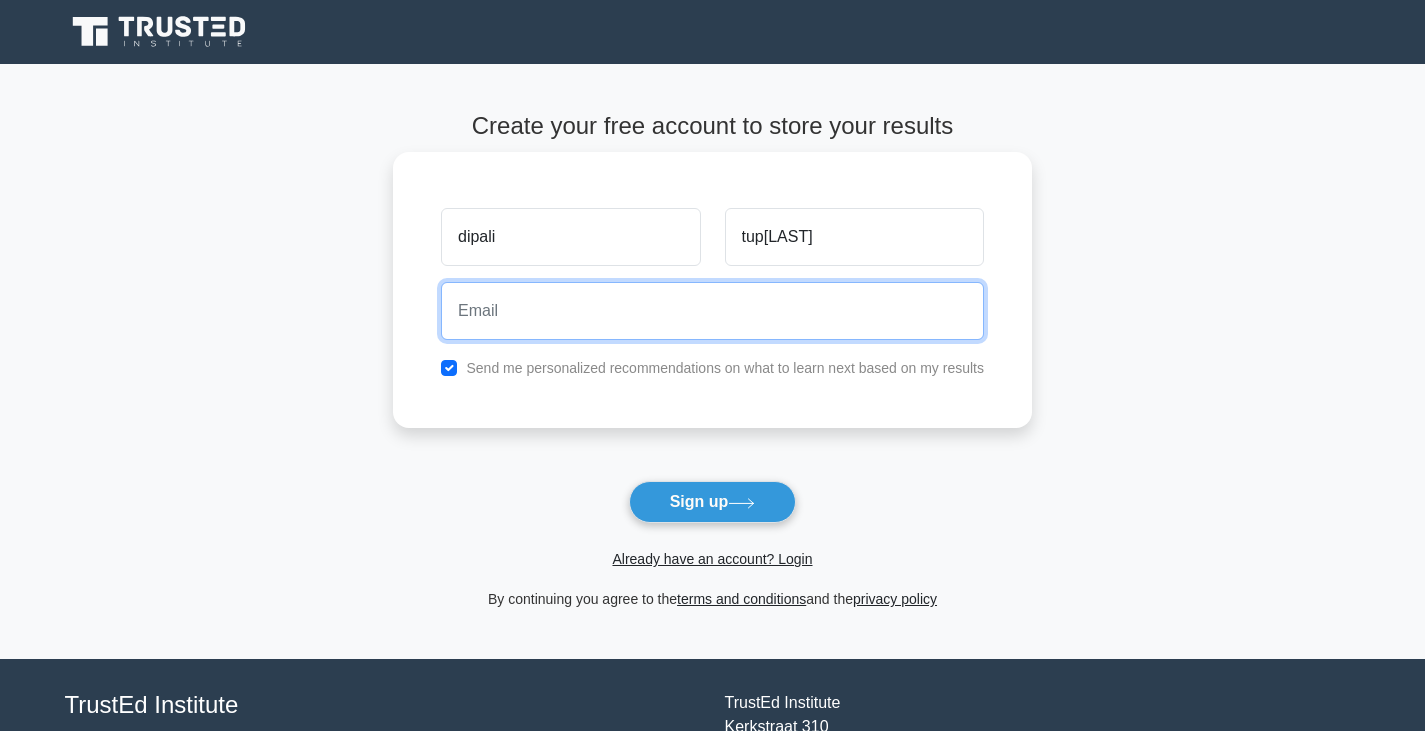 click at bounding box center [712, 311] 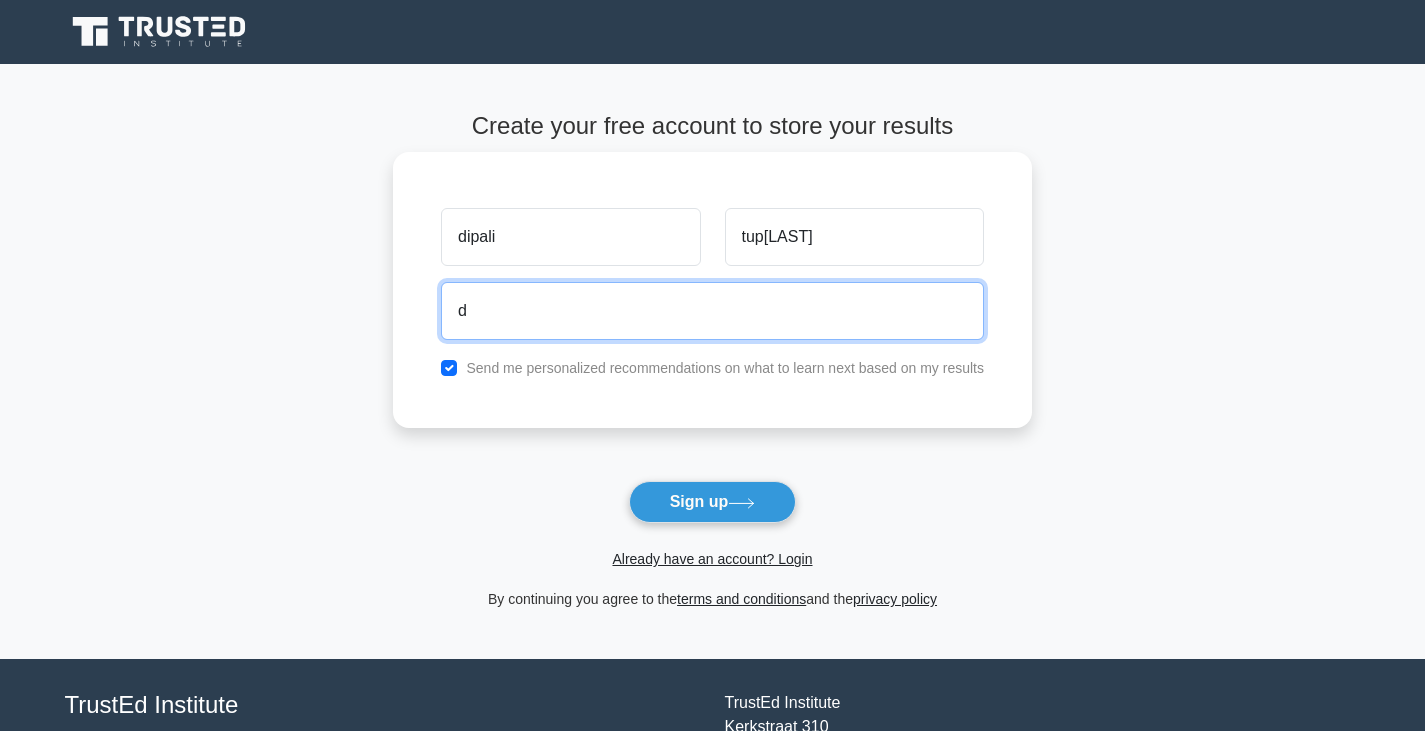 type on "[EMAIL]" 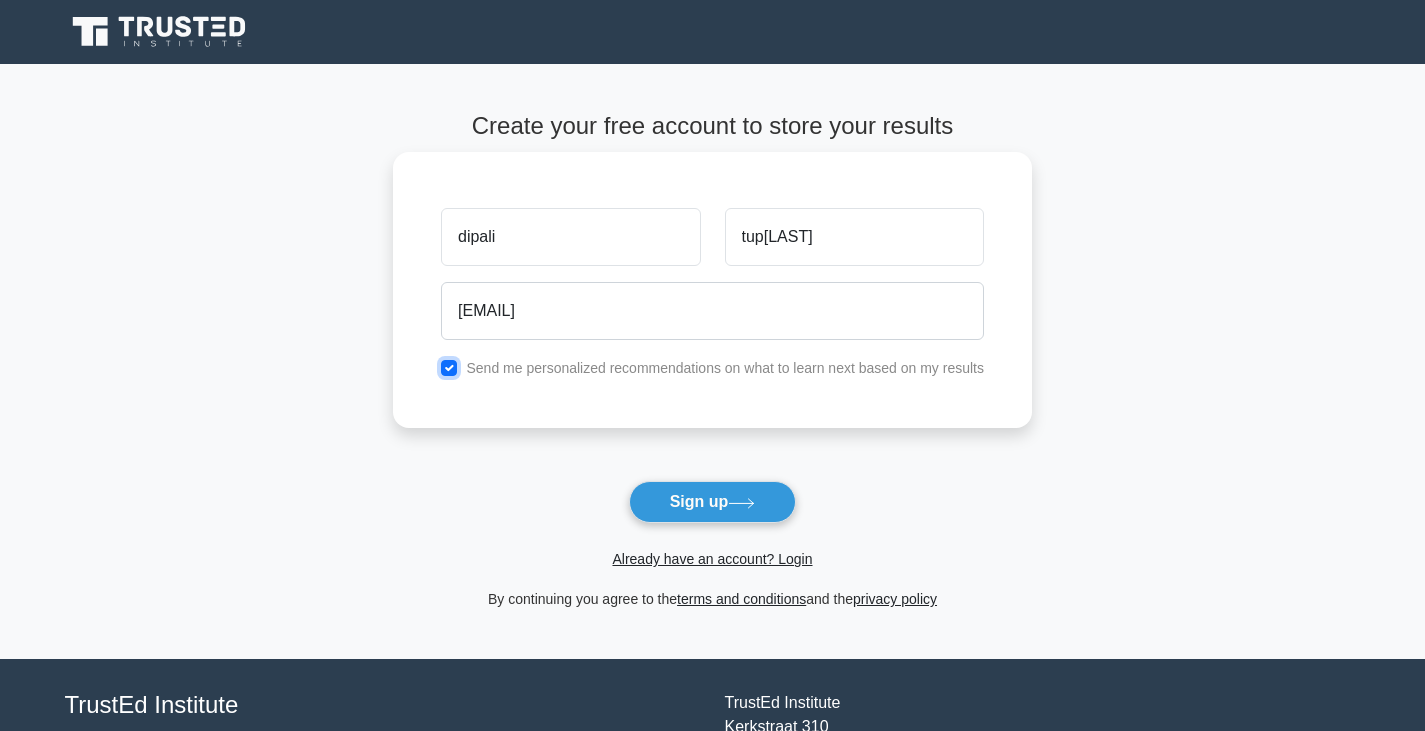 click at bounding box center [449, 368] 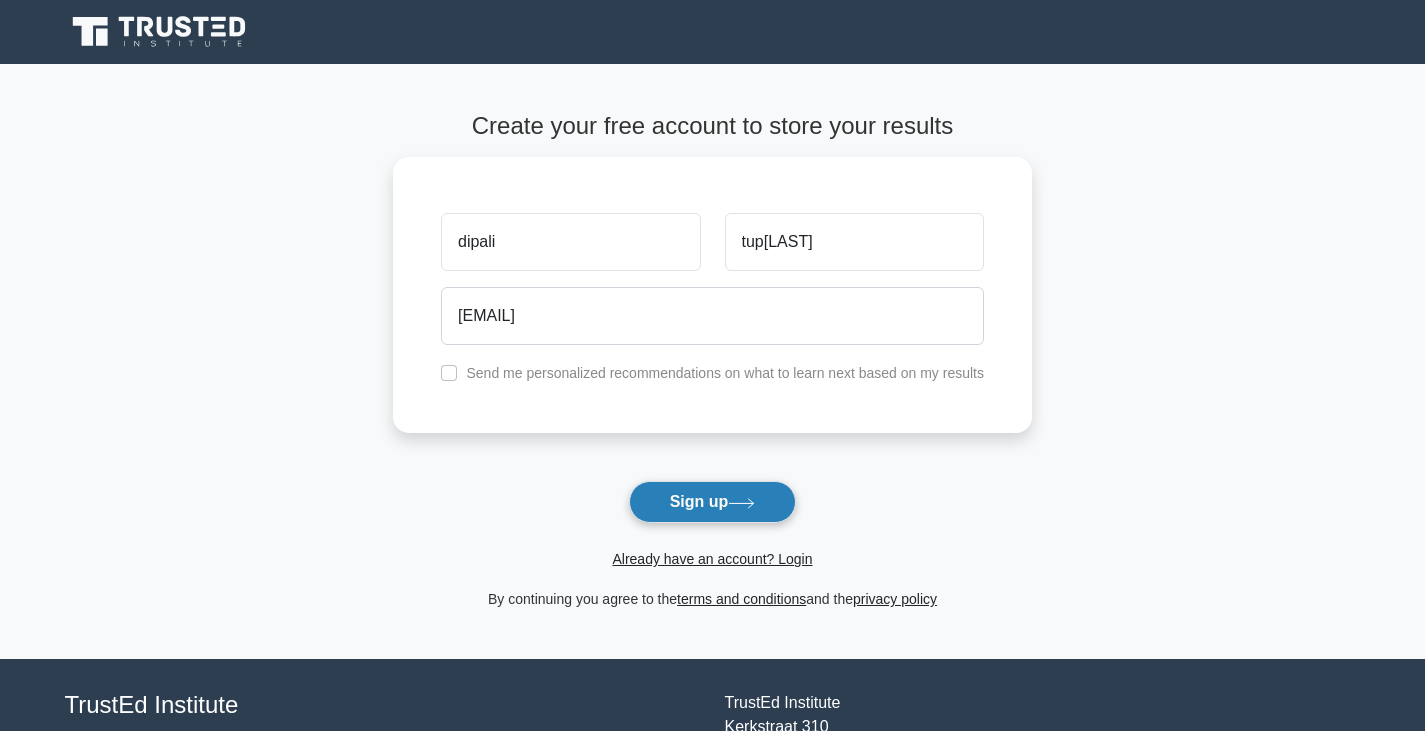 click on "Sign up" at bounding box center (713, 502) 